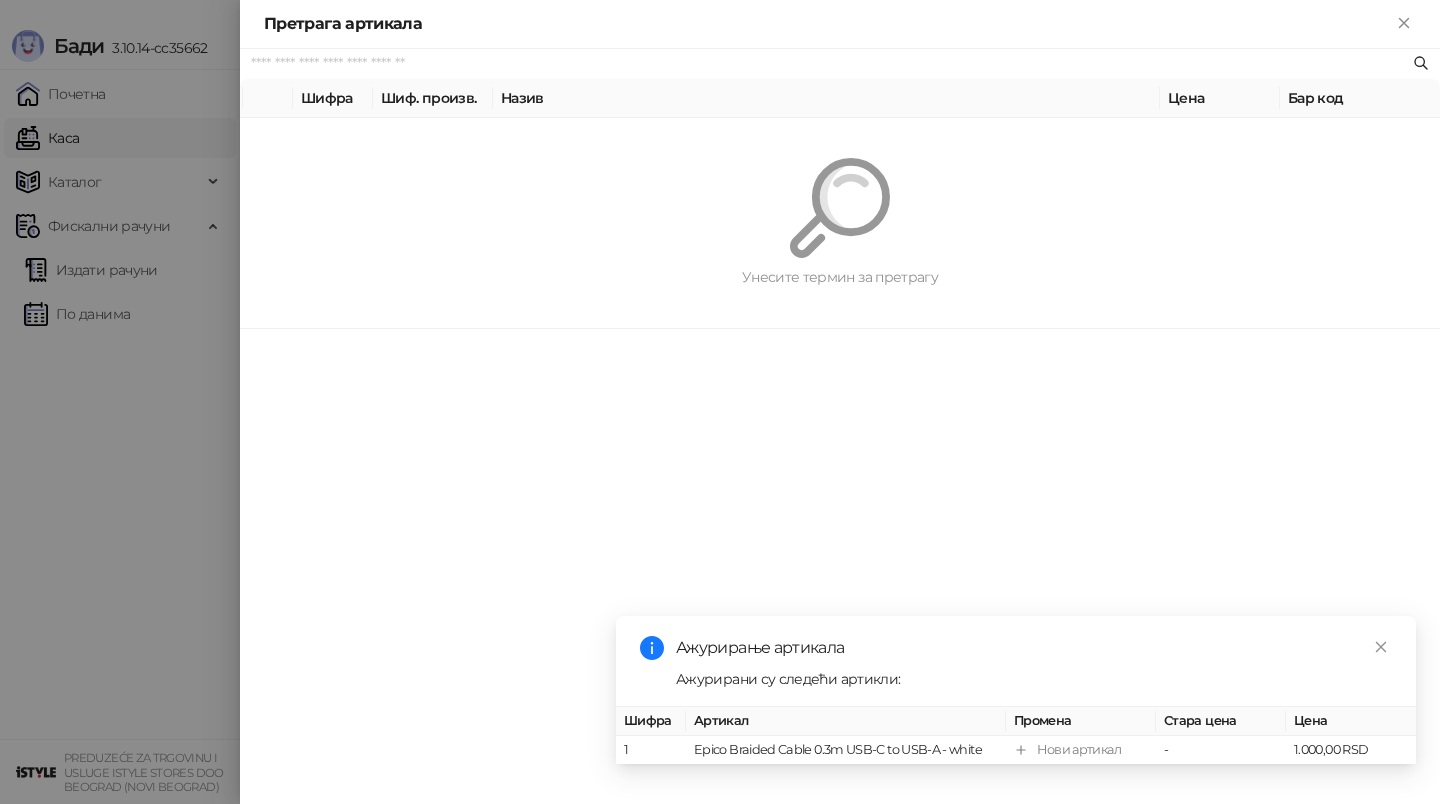scroll, scrollTop: 0, scrollLeft: 0, axis: both 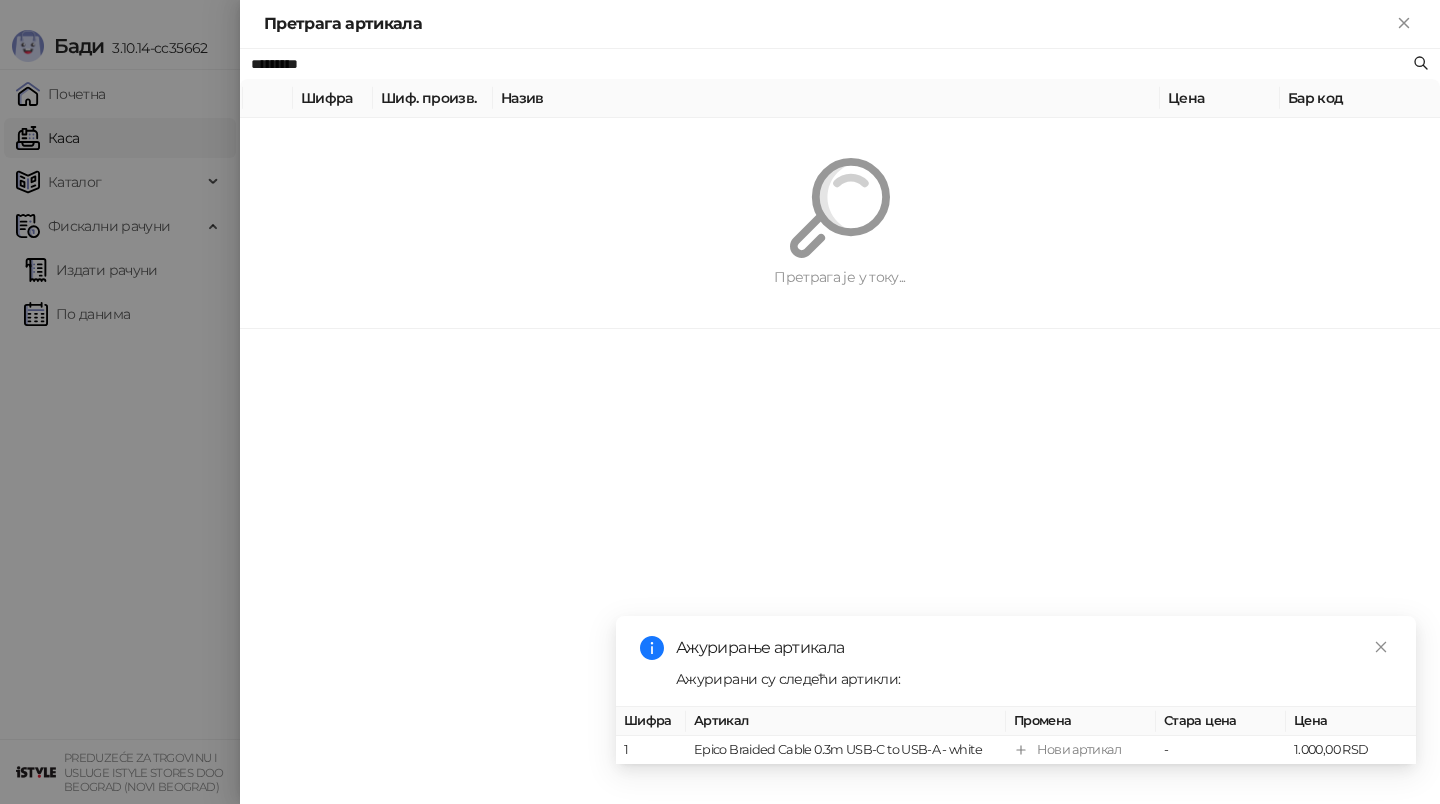 type on "*********" 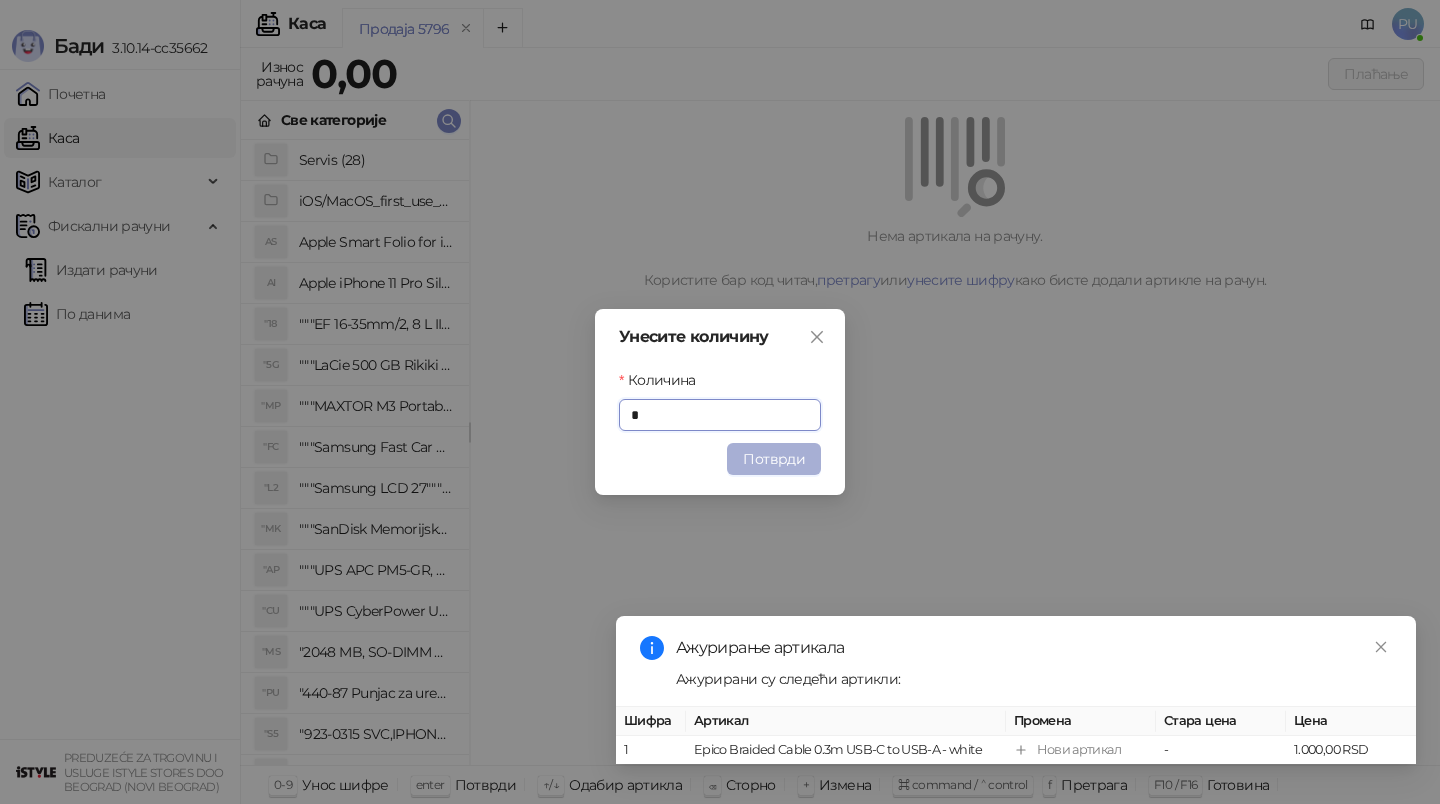 click on "Потврди" at bounding box center [774, 459] 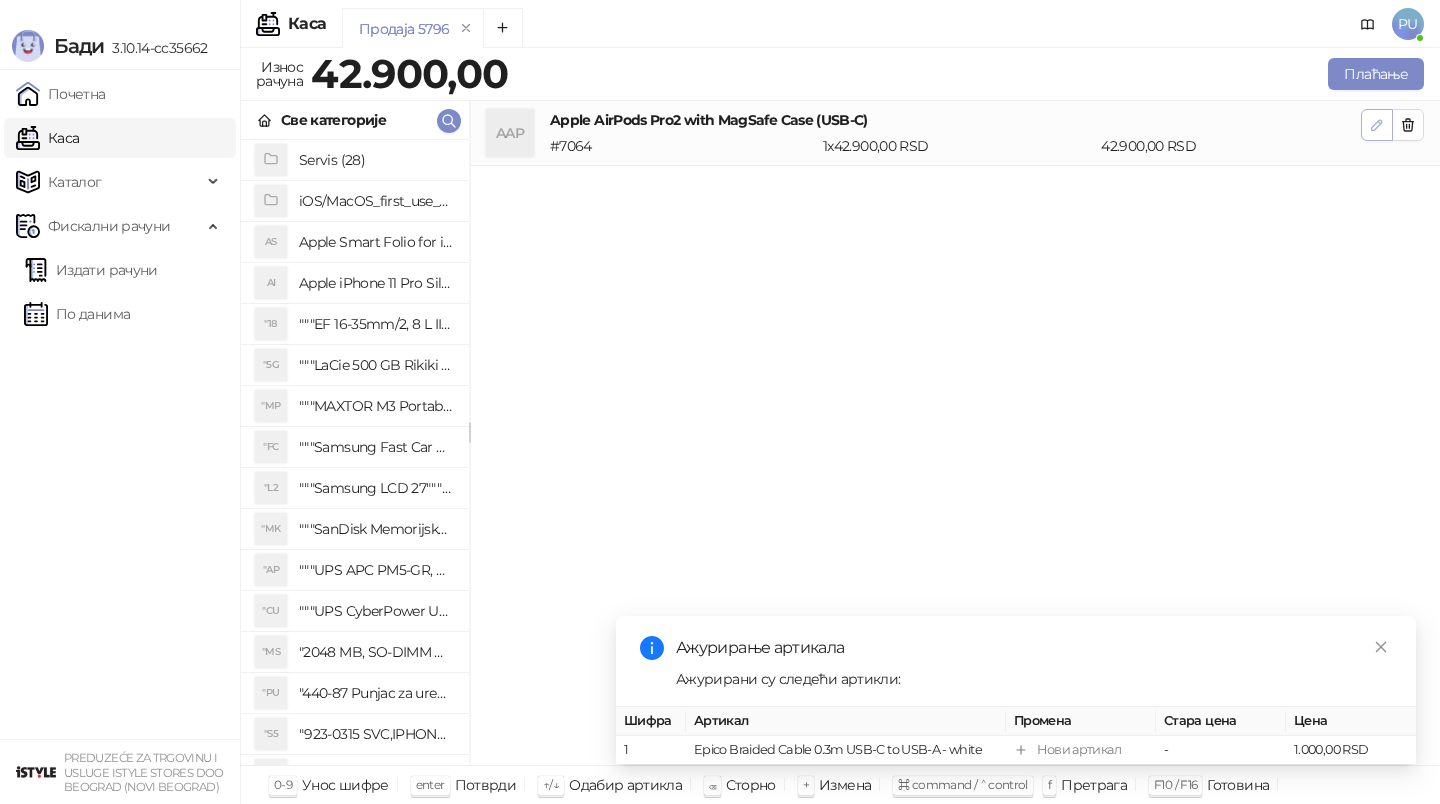 click 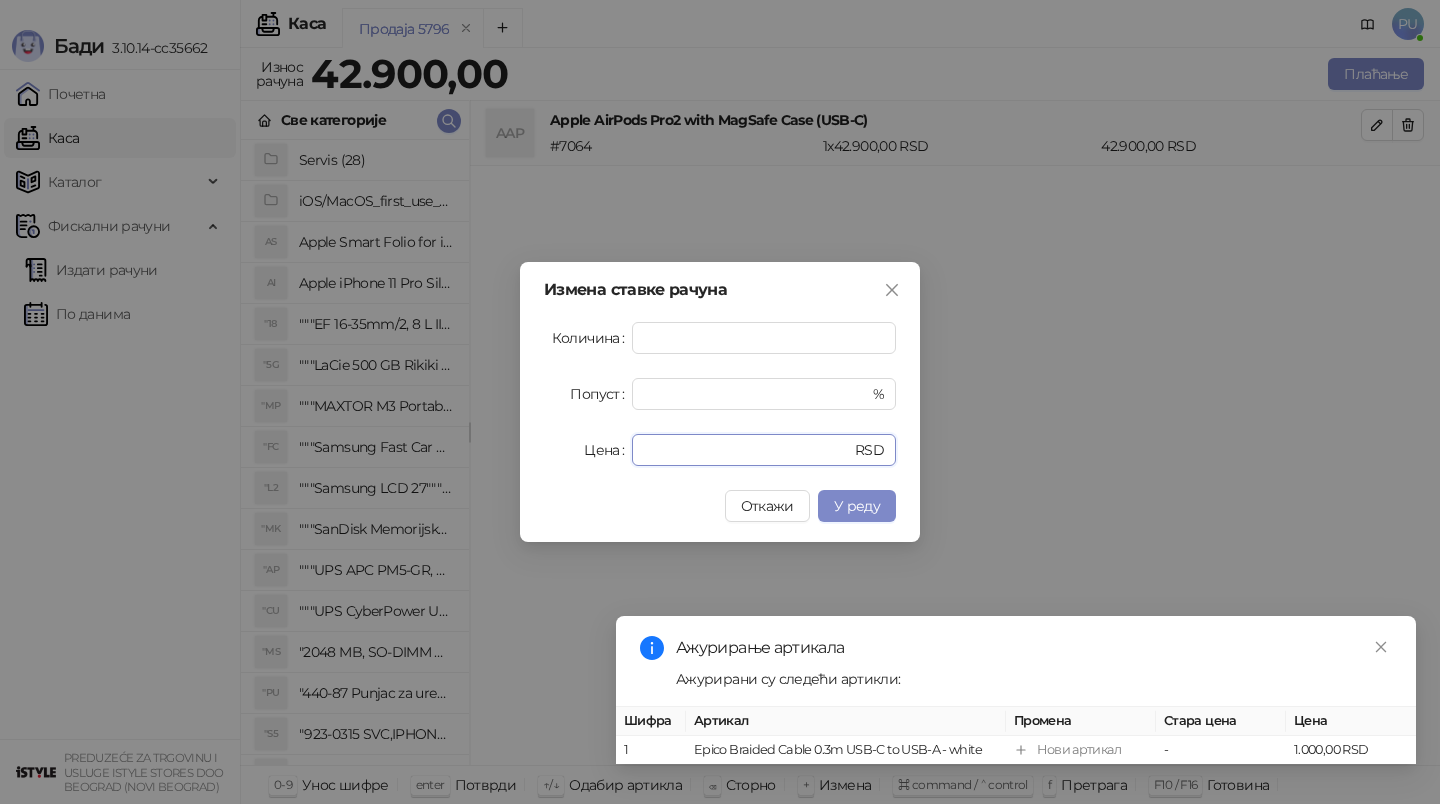 drag, startPoint x: 748, startPoint y: 455, endPoint x: 377, endPoint y: 408, distance: 373.96524 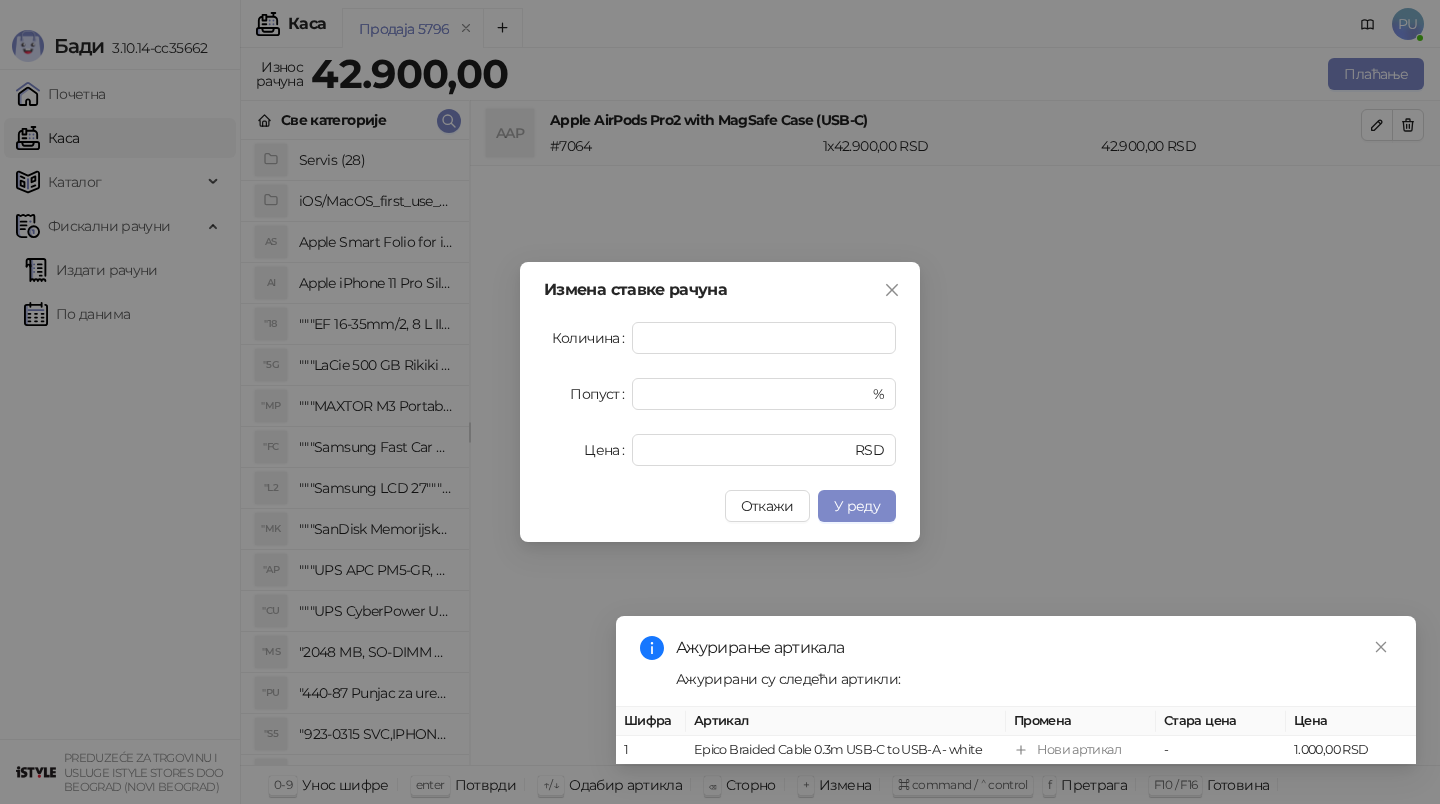 click on "Измена ставке рачуна Количина * Попуст * % Цена ***** RSD Откажи У реду" at bounding box center [720, 402] 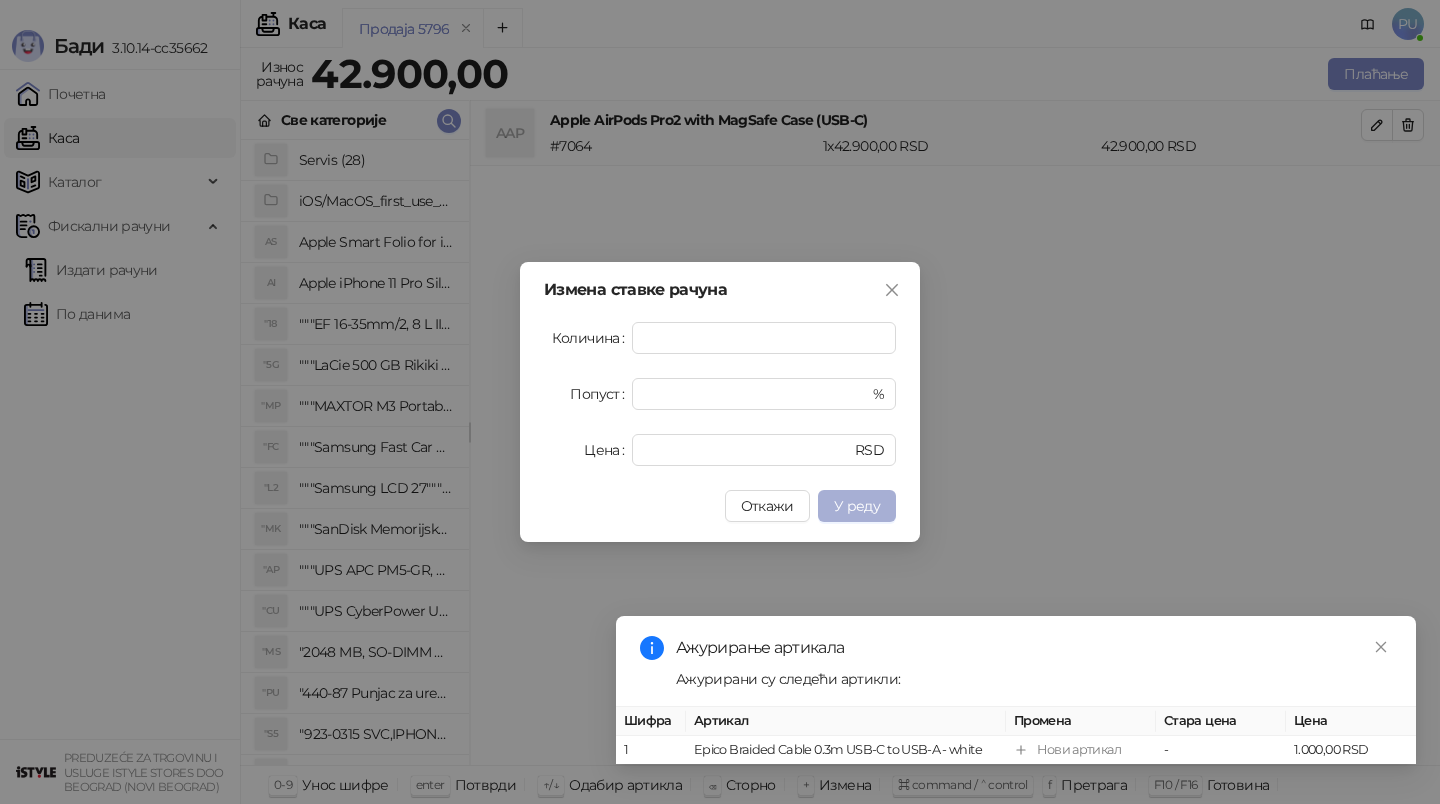 click on "У реду" at bounding box center (857, 506) 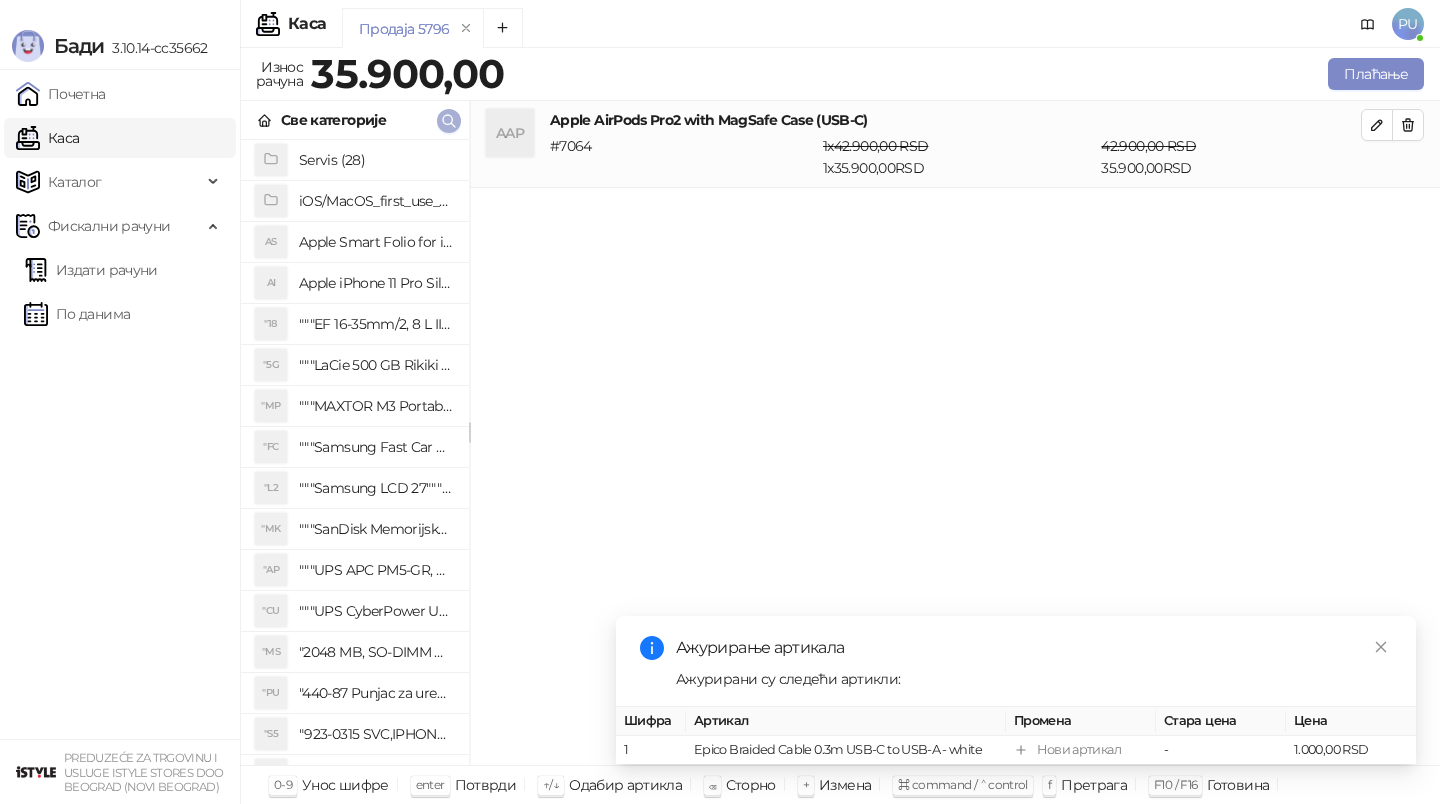click 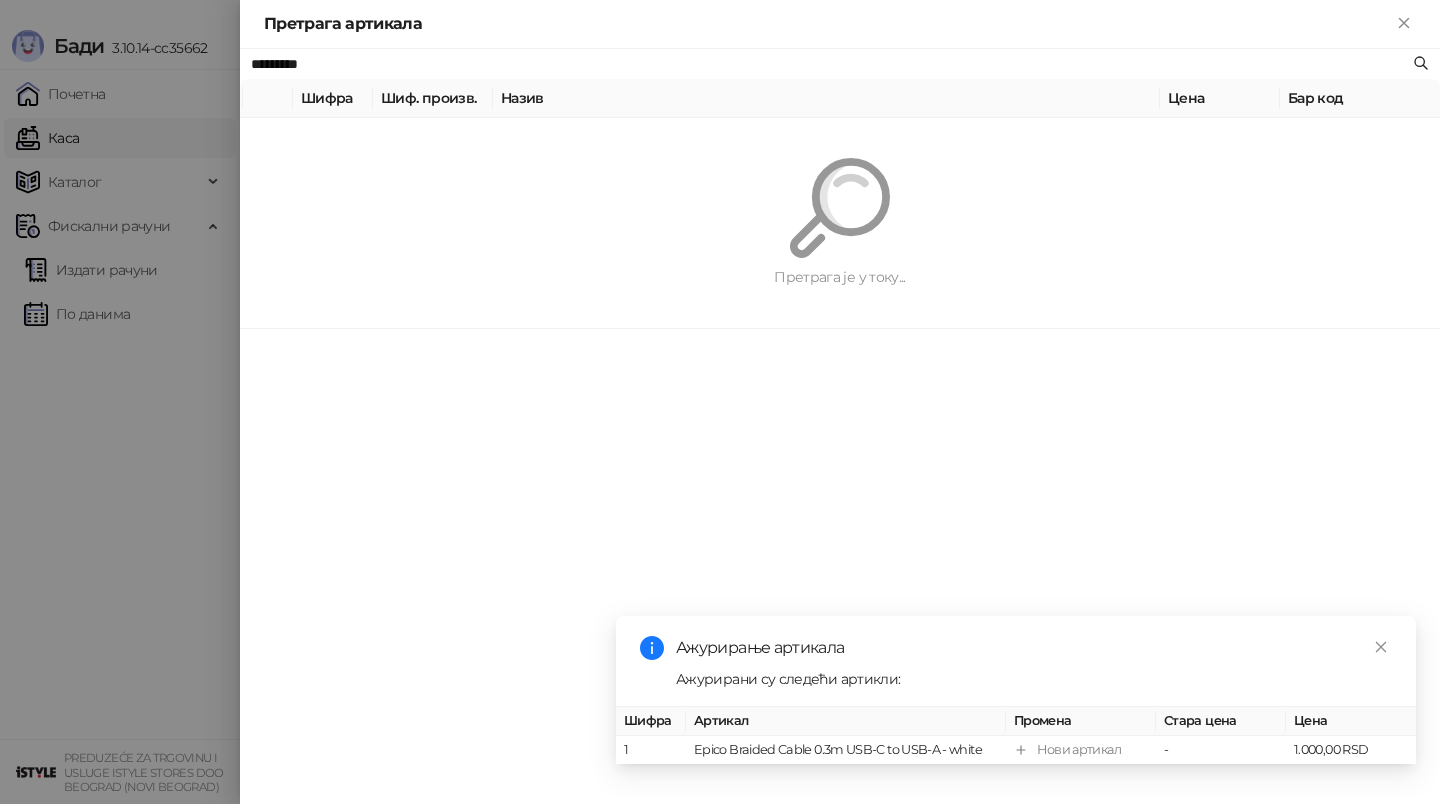 paste 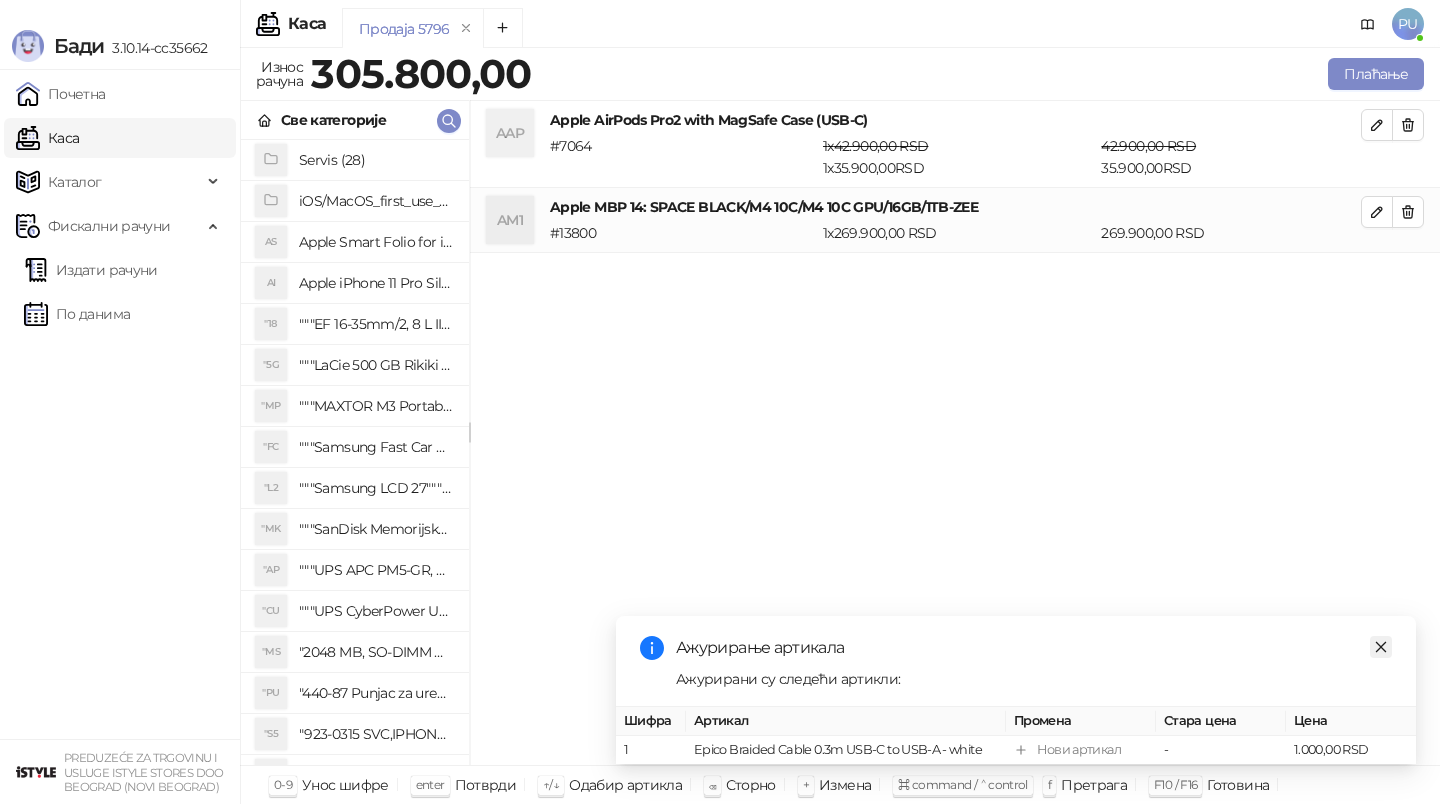 click 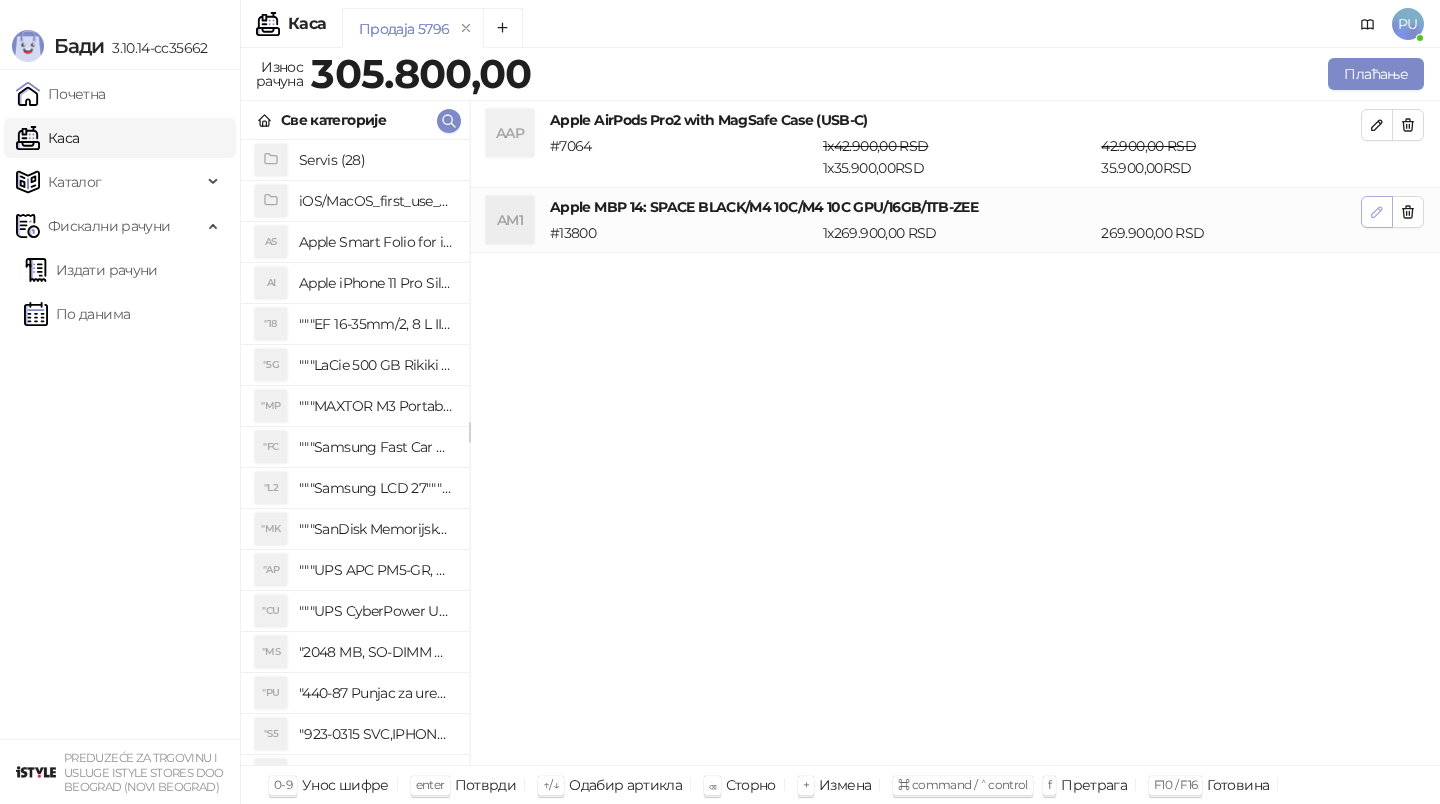 click 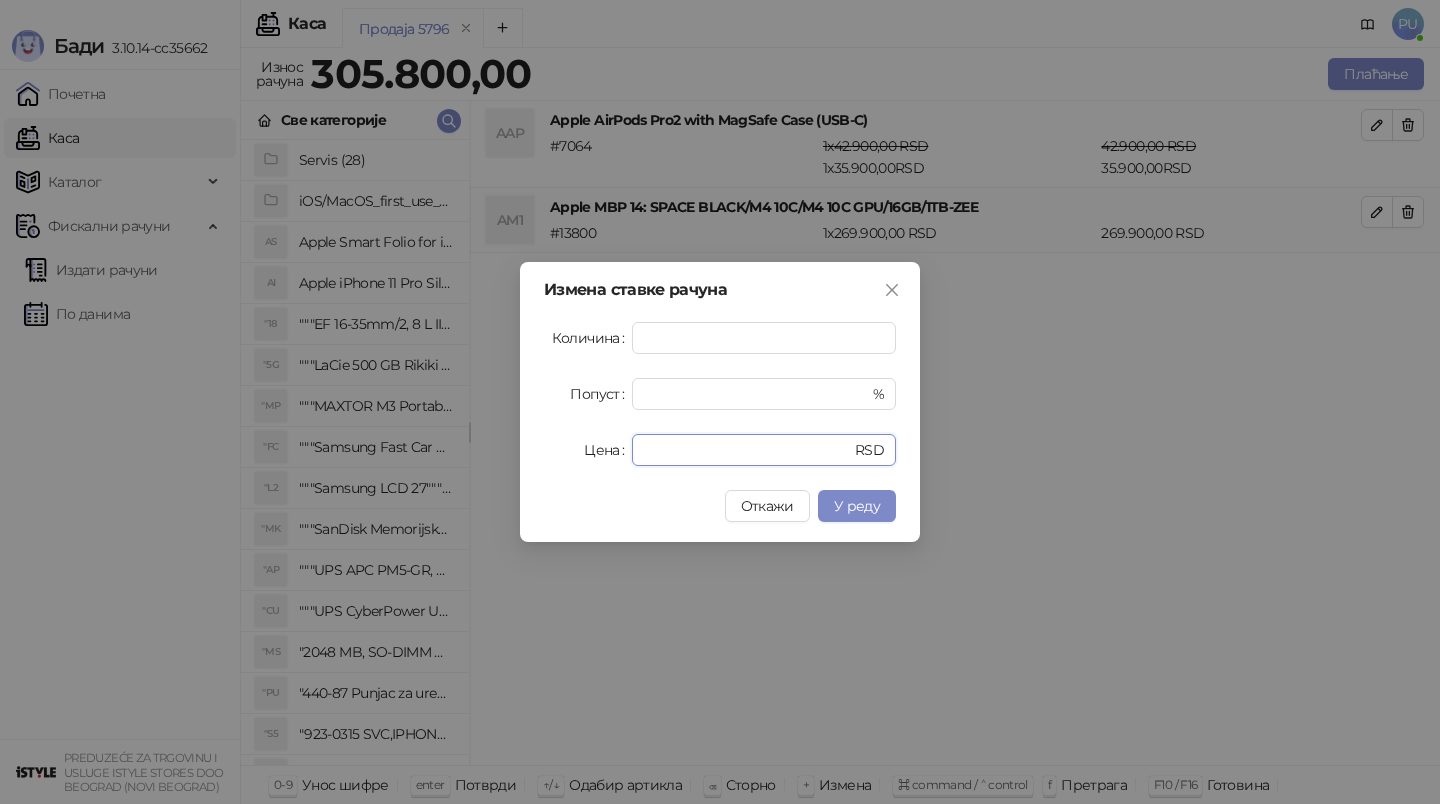 drag, startPoint x: 754, startPoint y: 451, endPoint x: 501, endPoint y: 417, distance: 255.27437 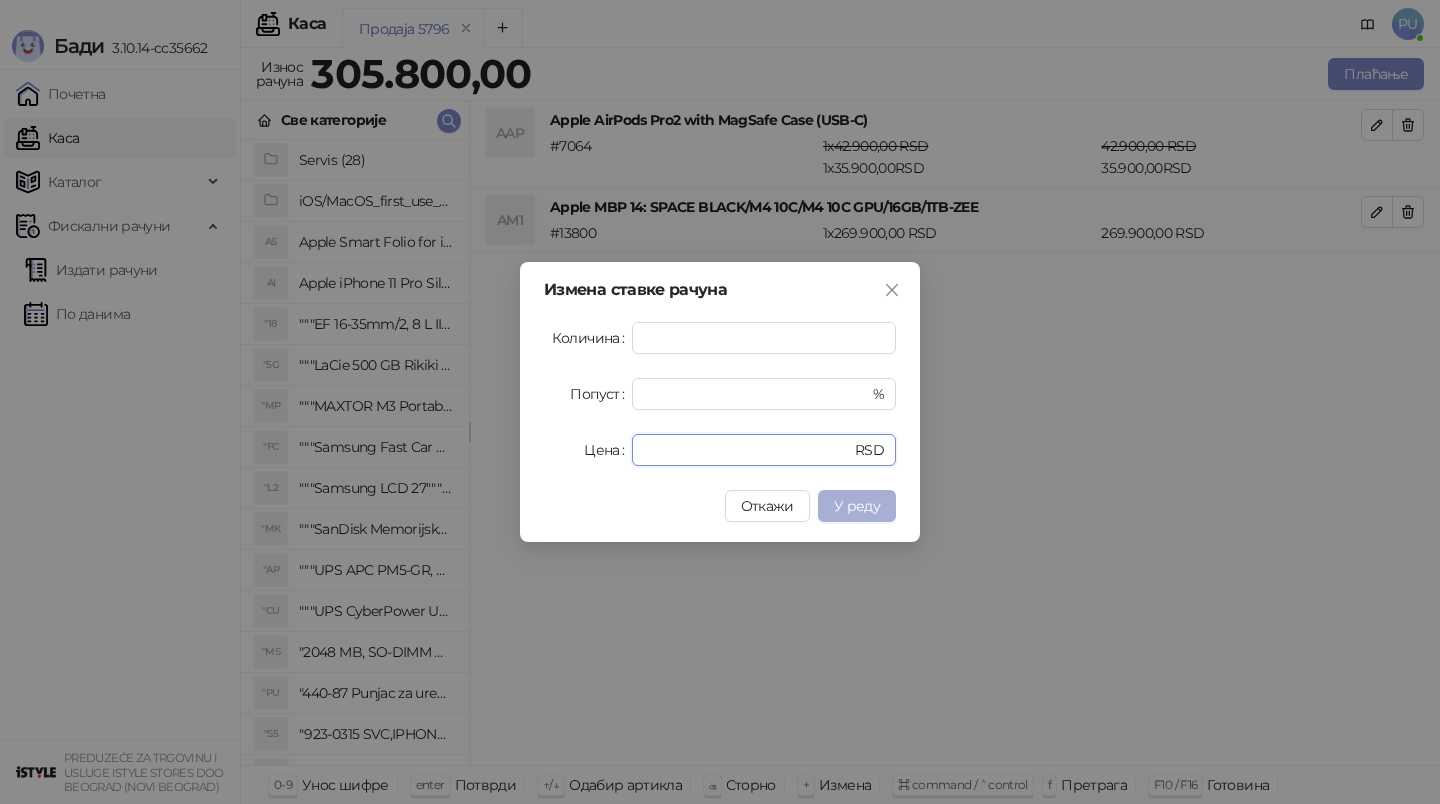 type on "******" 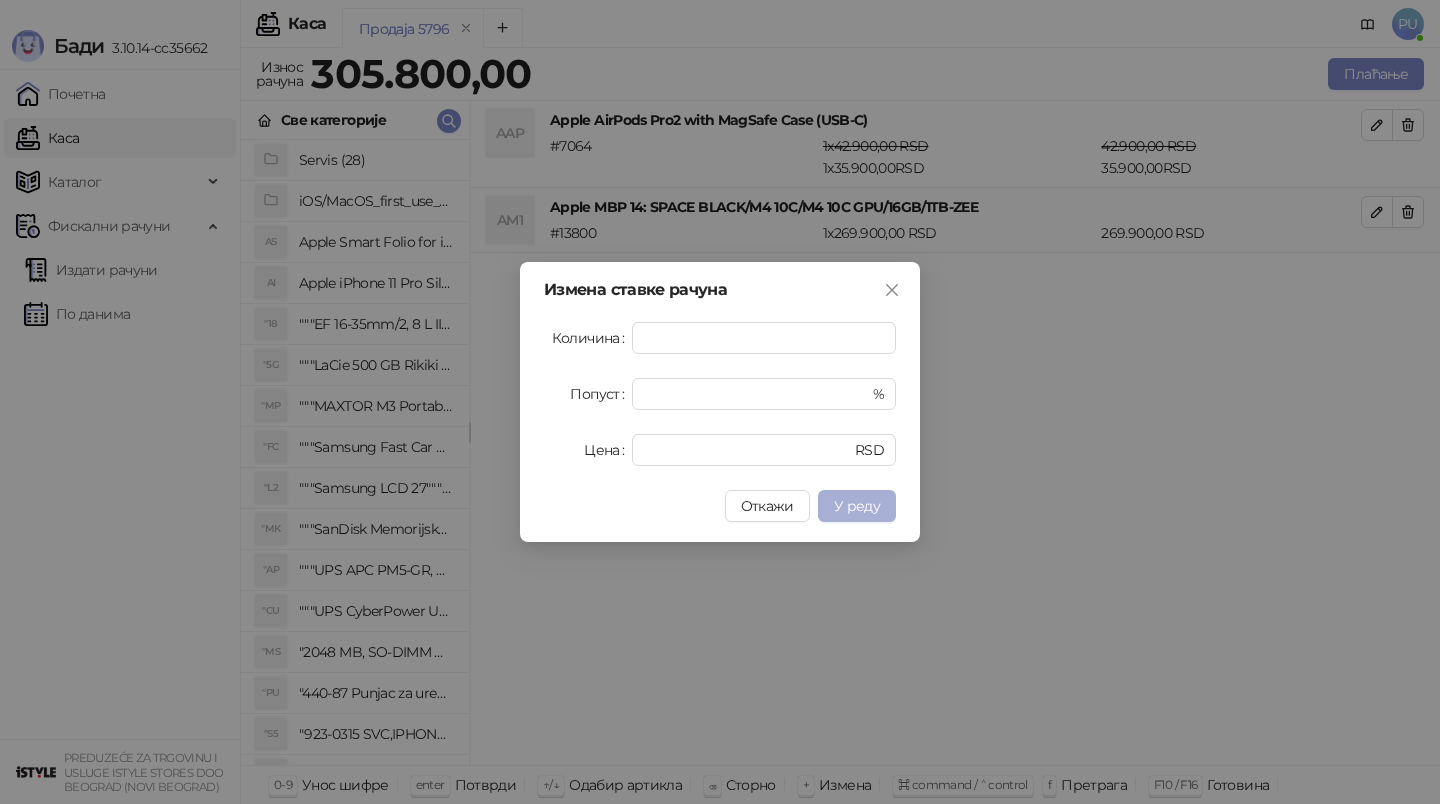 click on "У реду" at bounding box center [857, 506] 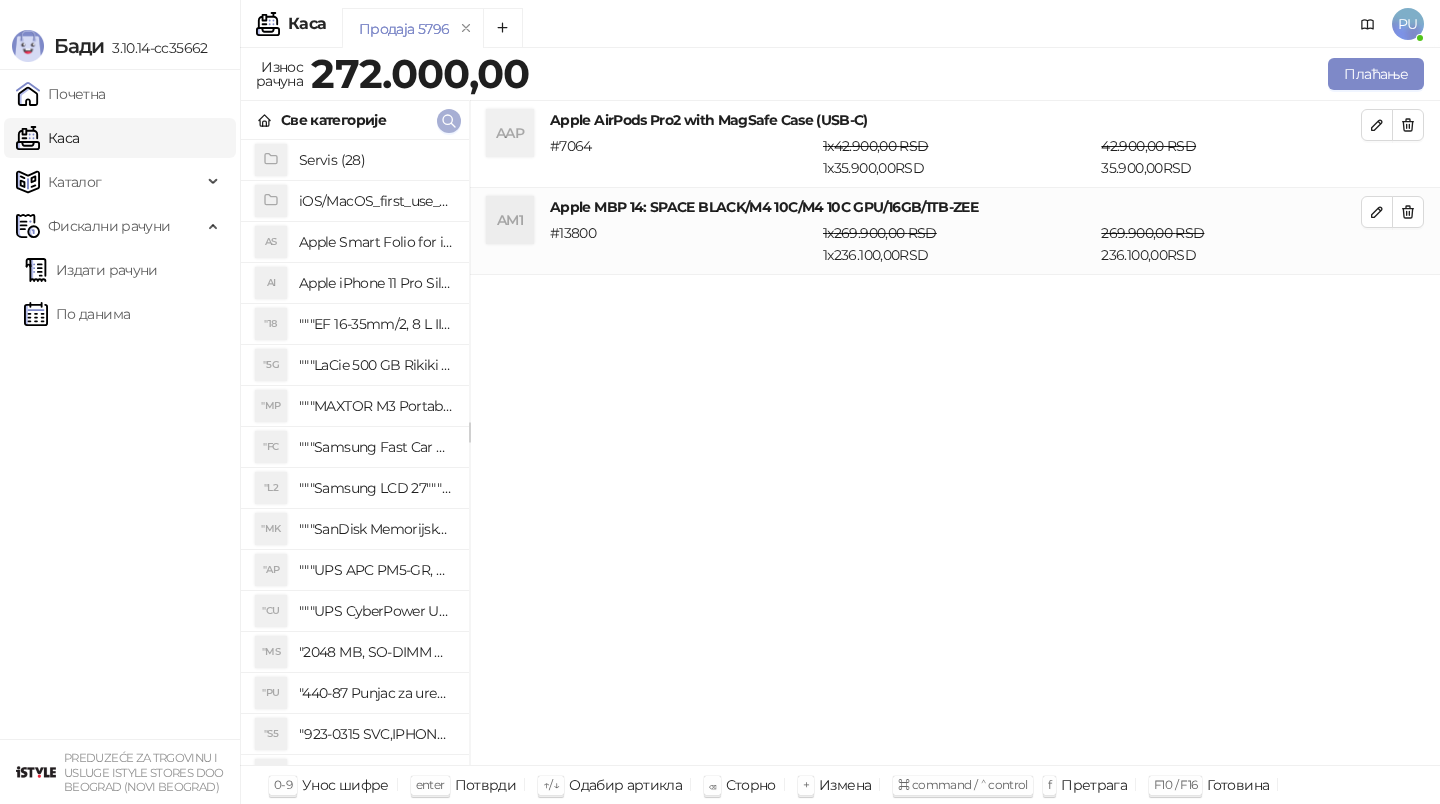 click 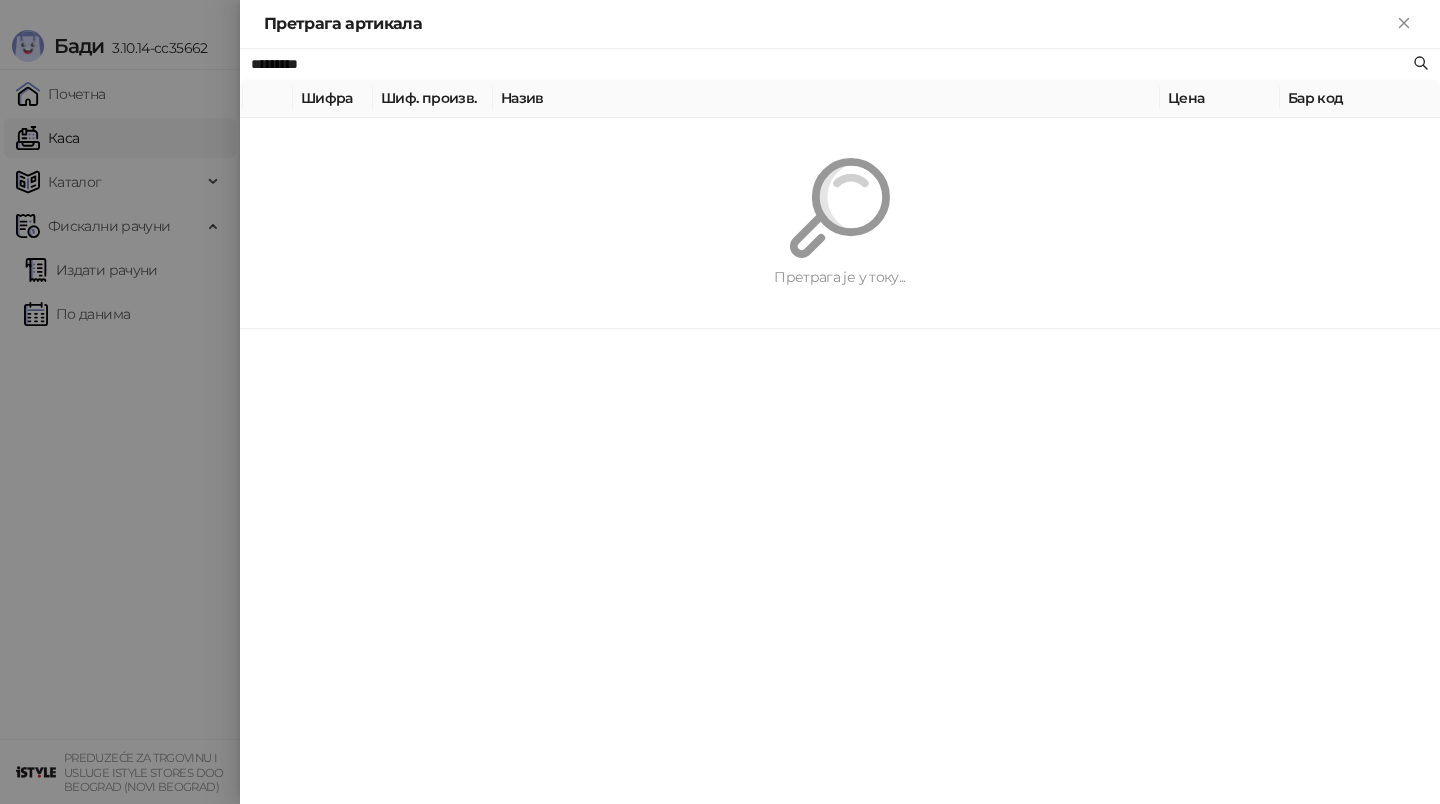 paste on "*********" 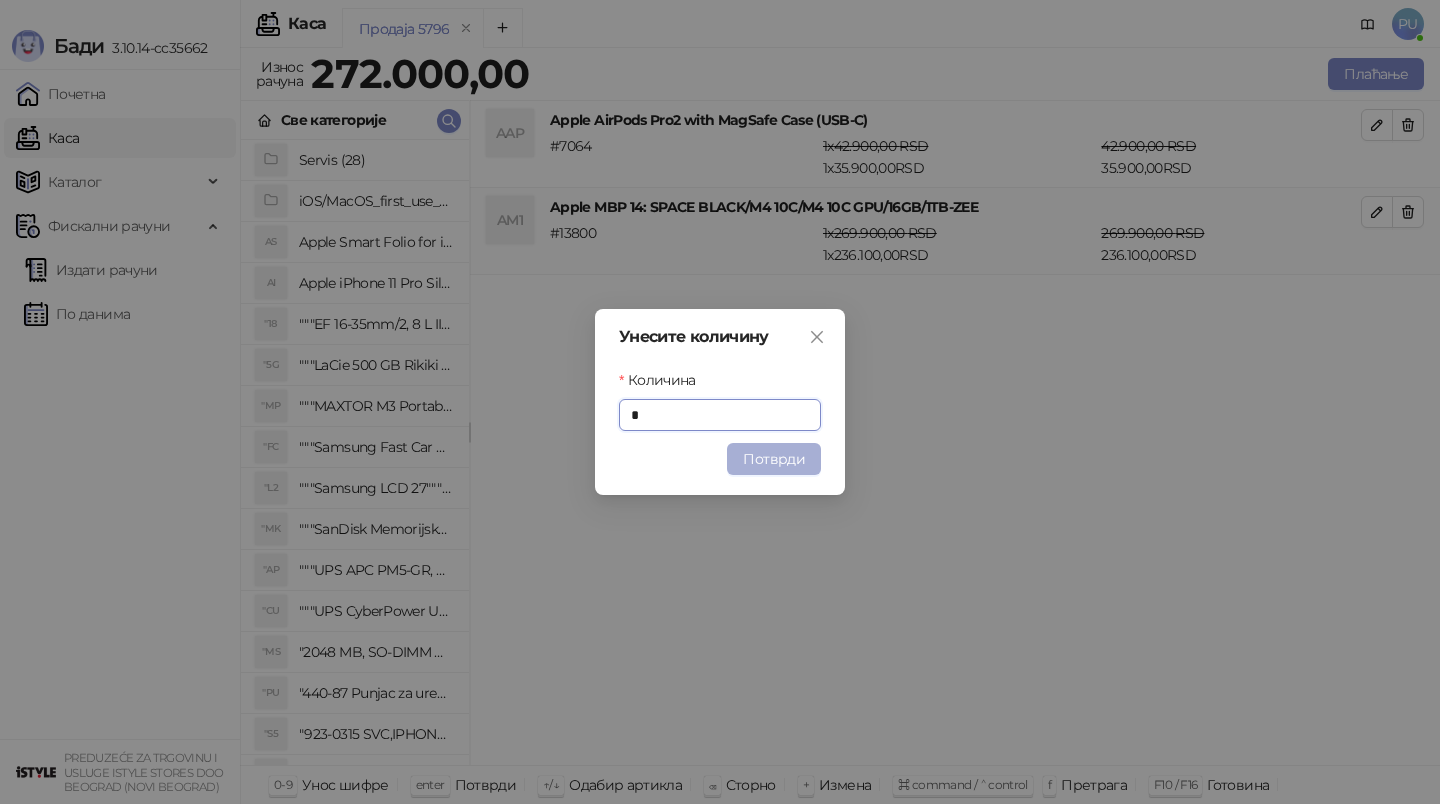 click on "Потврди" at bounding box center [774, 459] 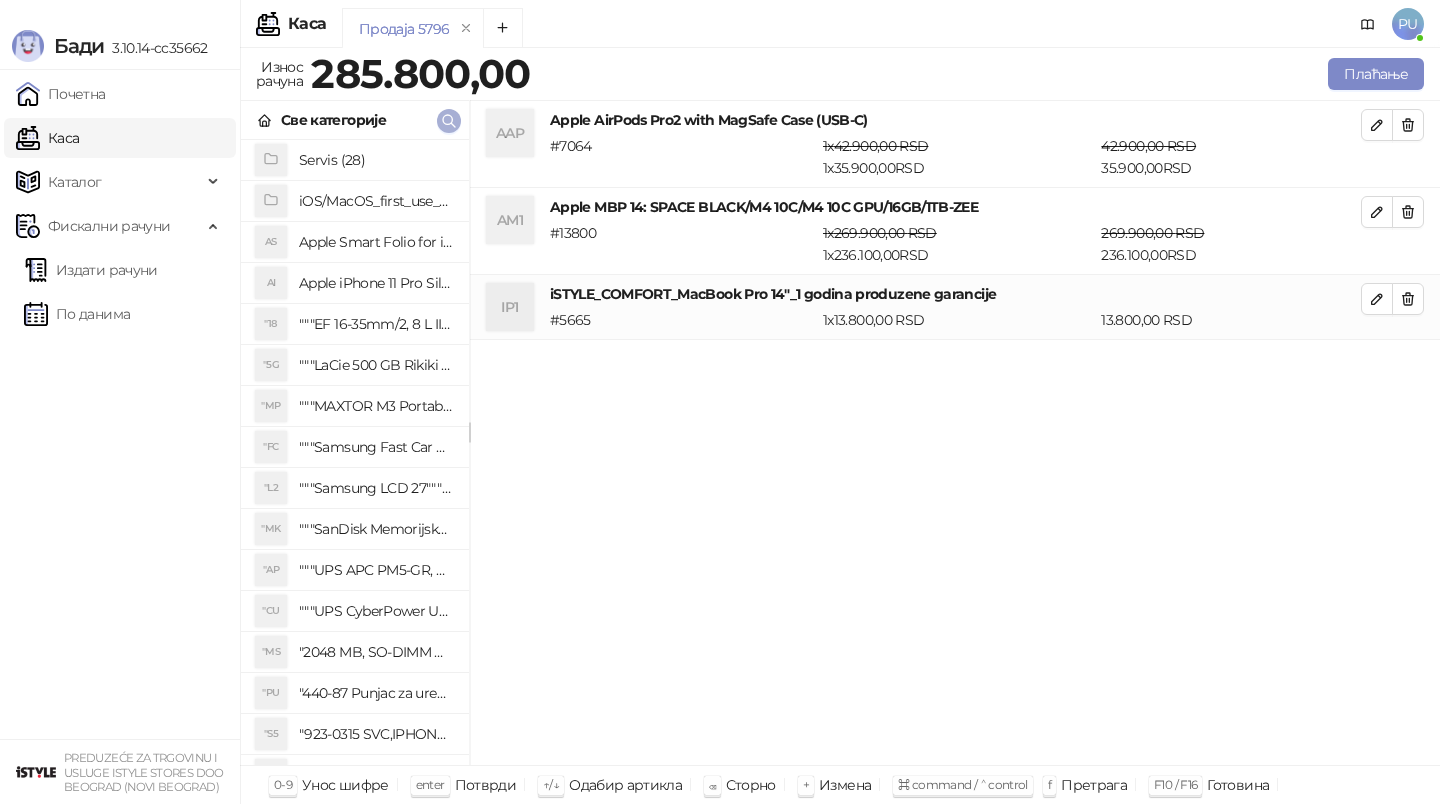 click 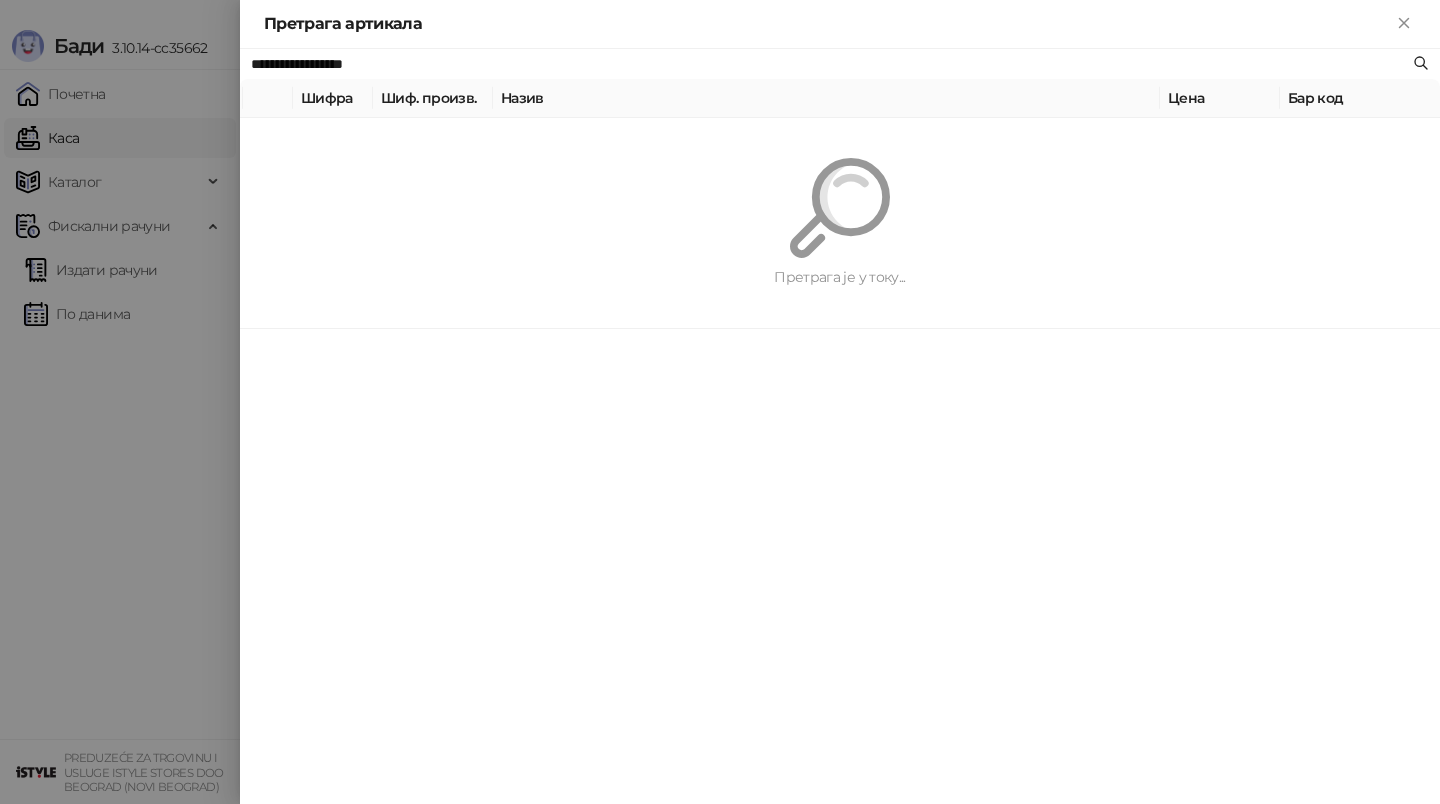 paste on "****" 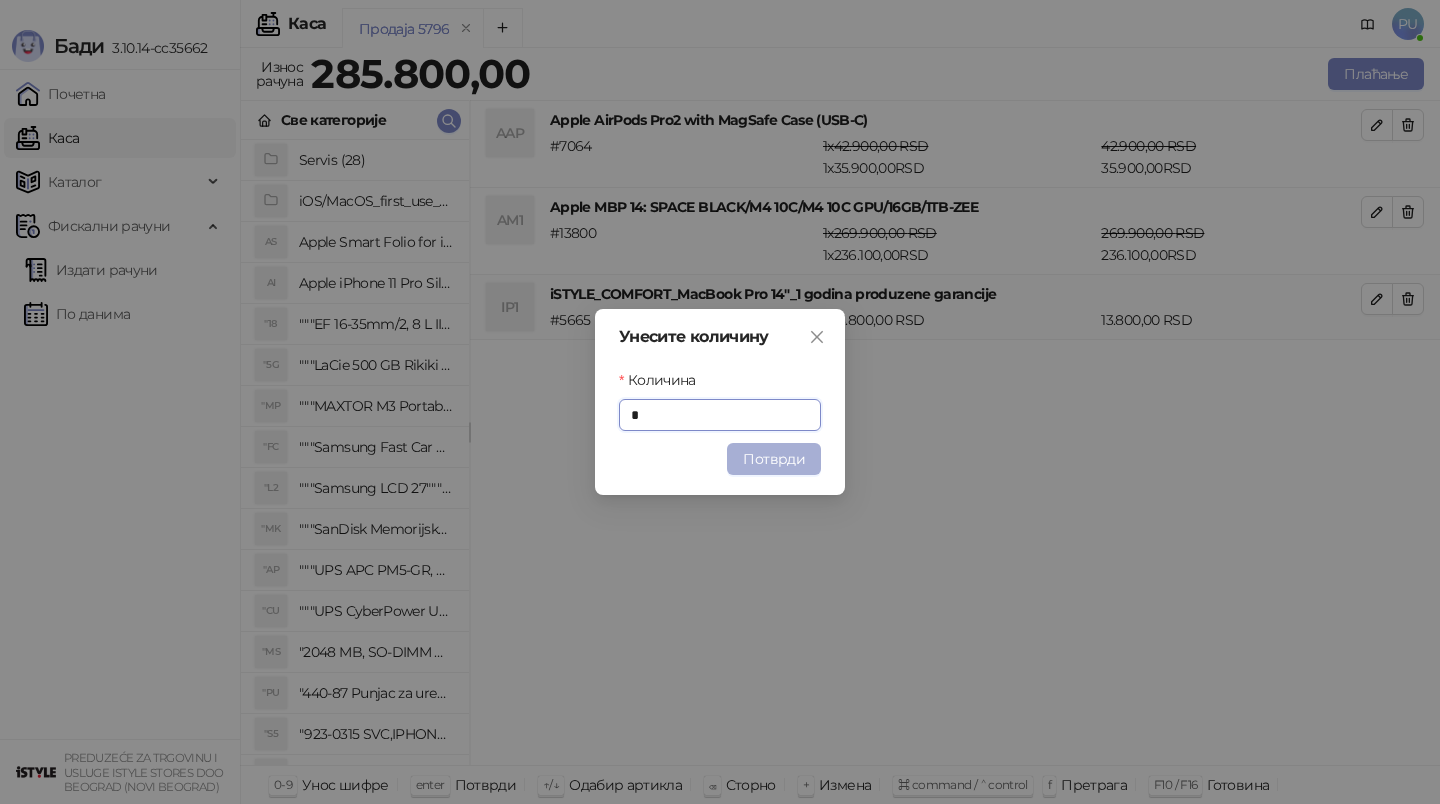 click on "Потврди" at bounding box center (774, 459) 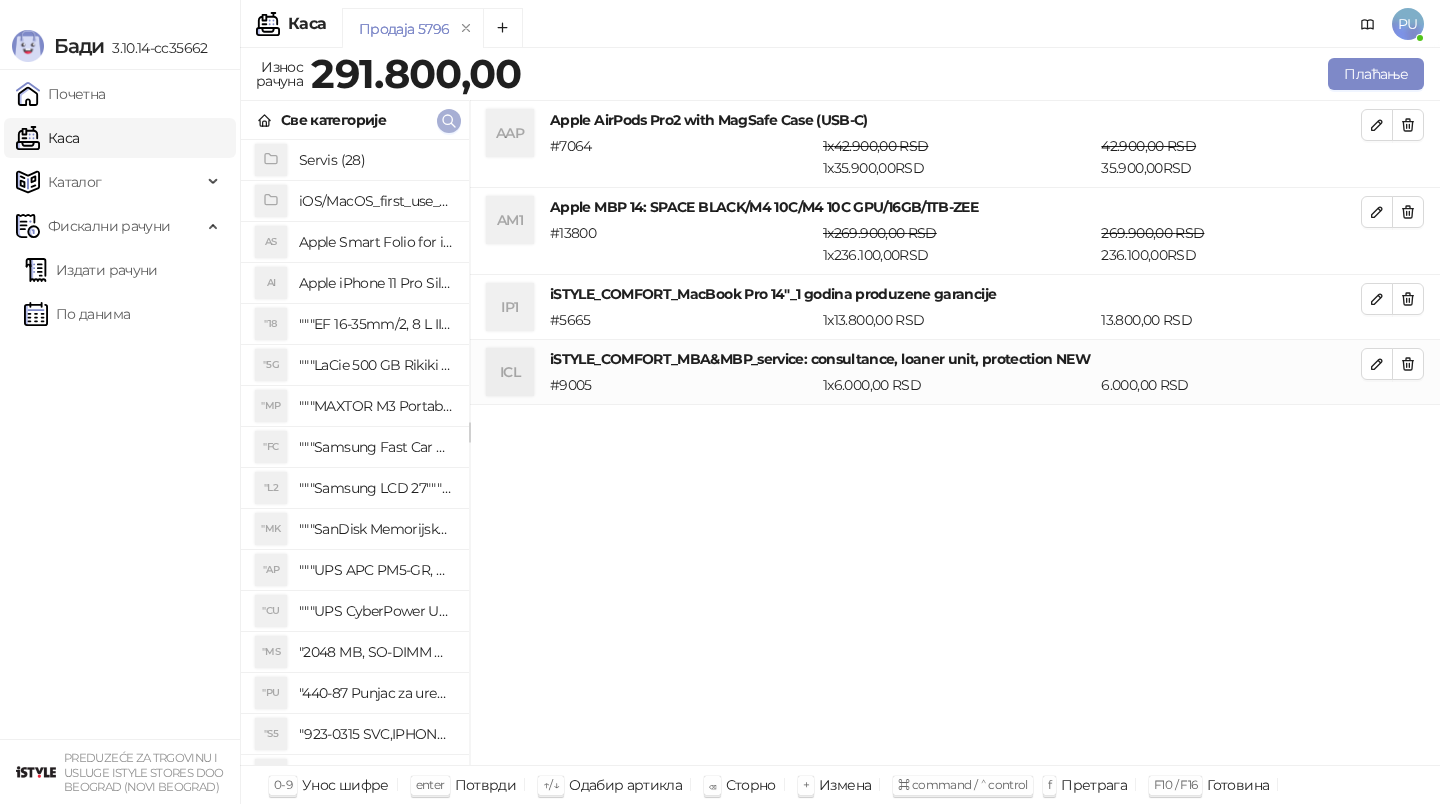 click 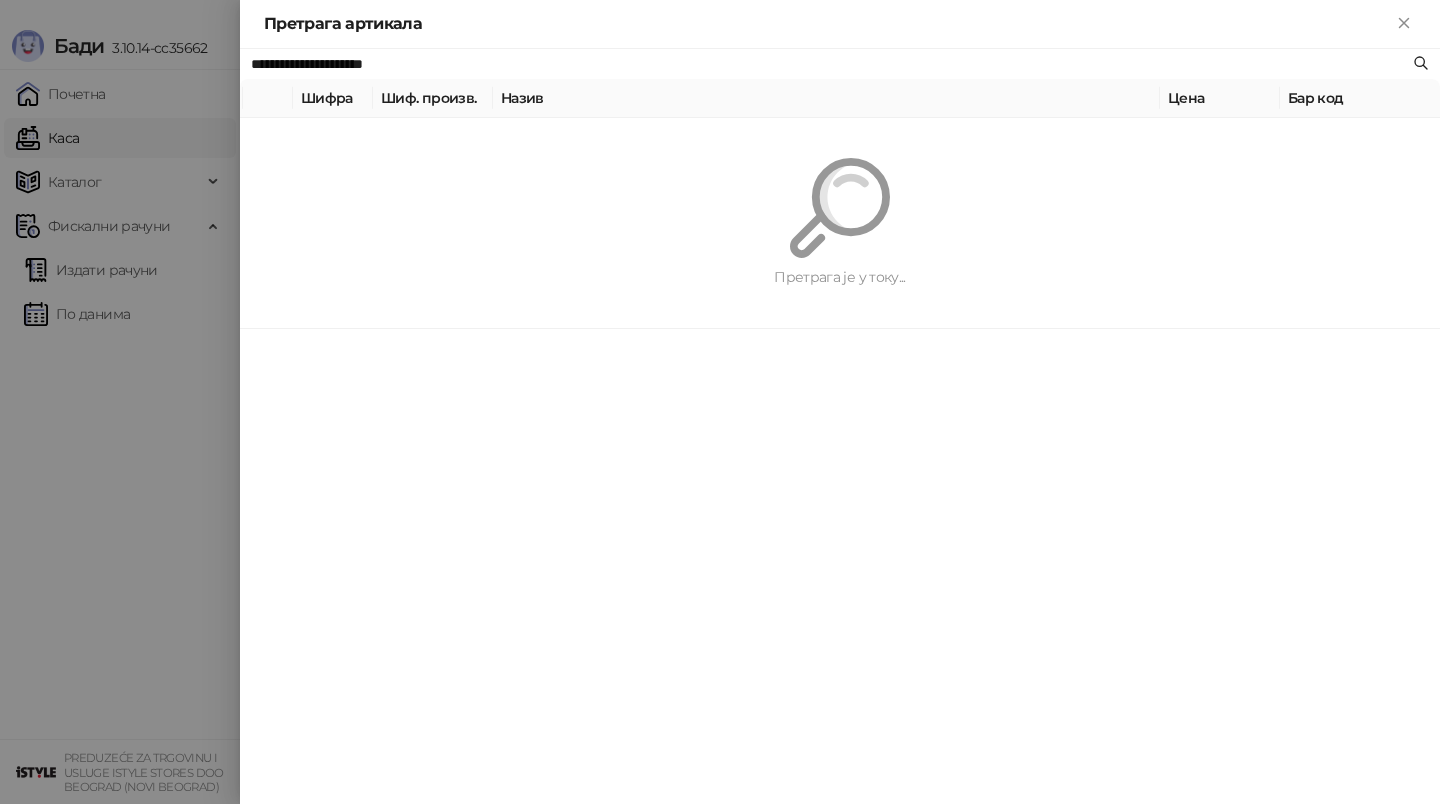 paste 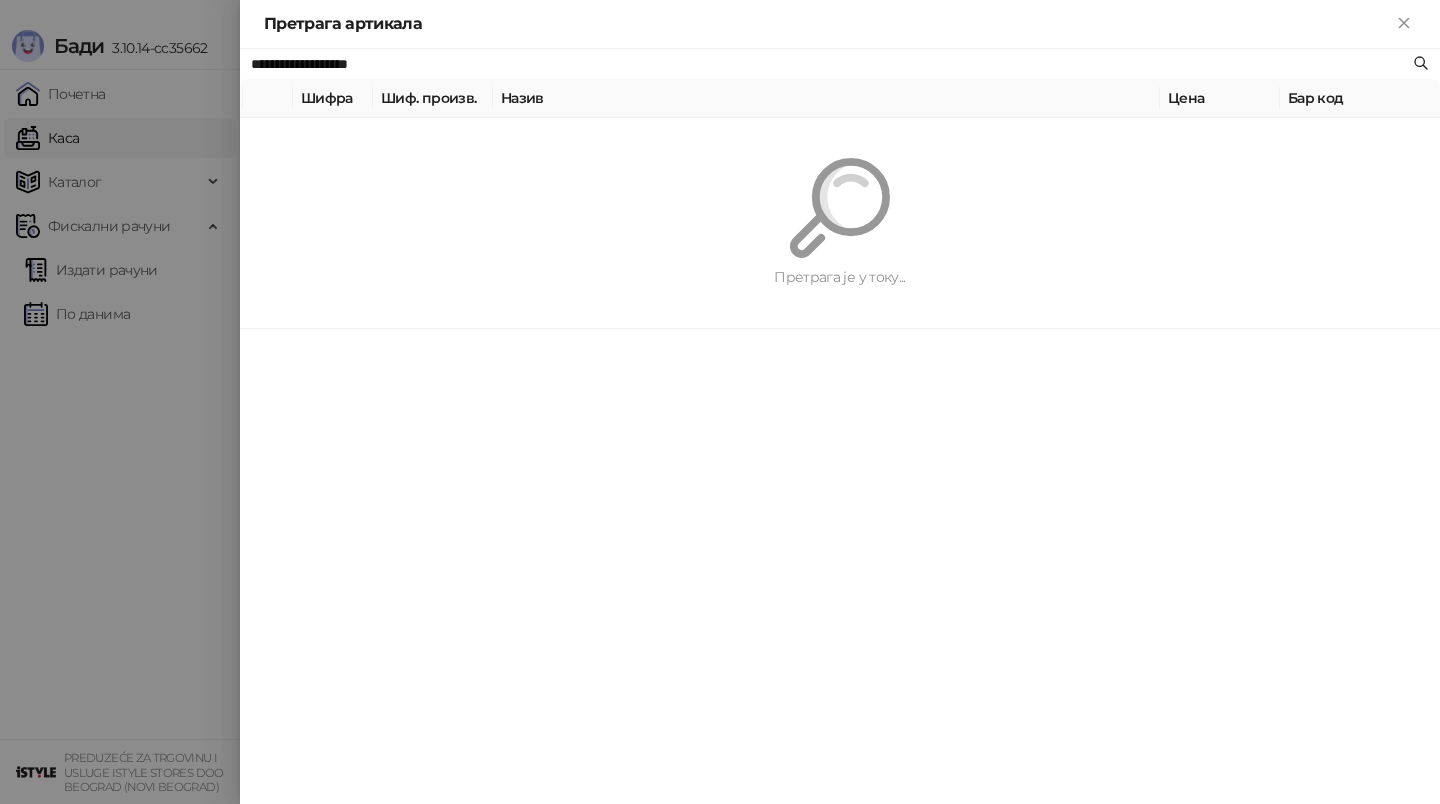 type on "**********" 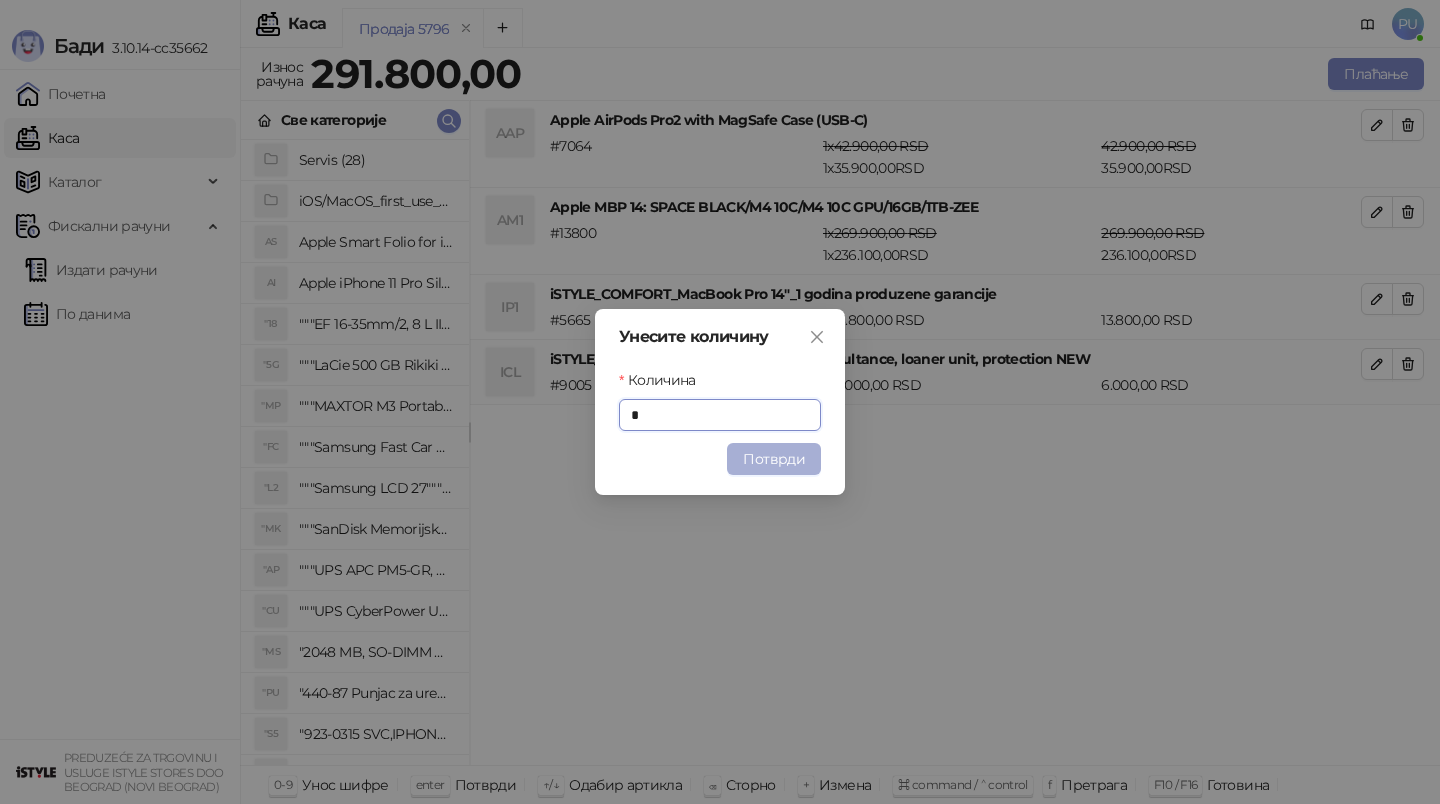 click on "Потврди" at bounding box center (774, 459) 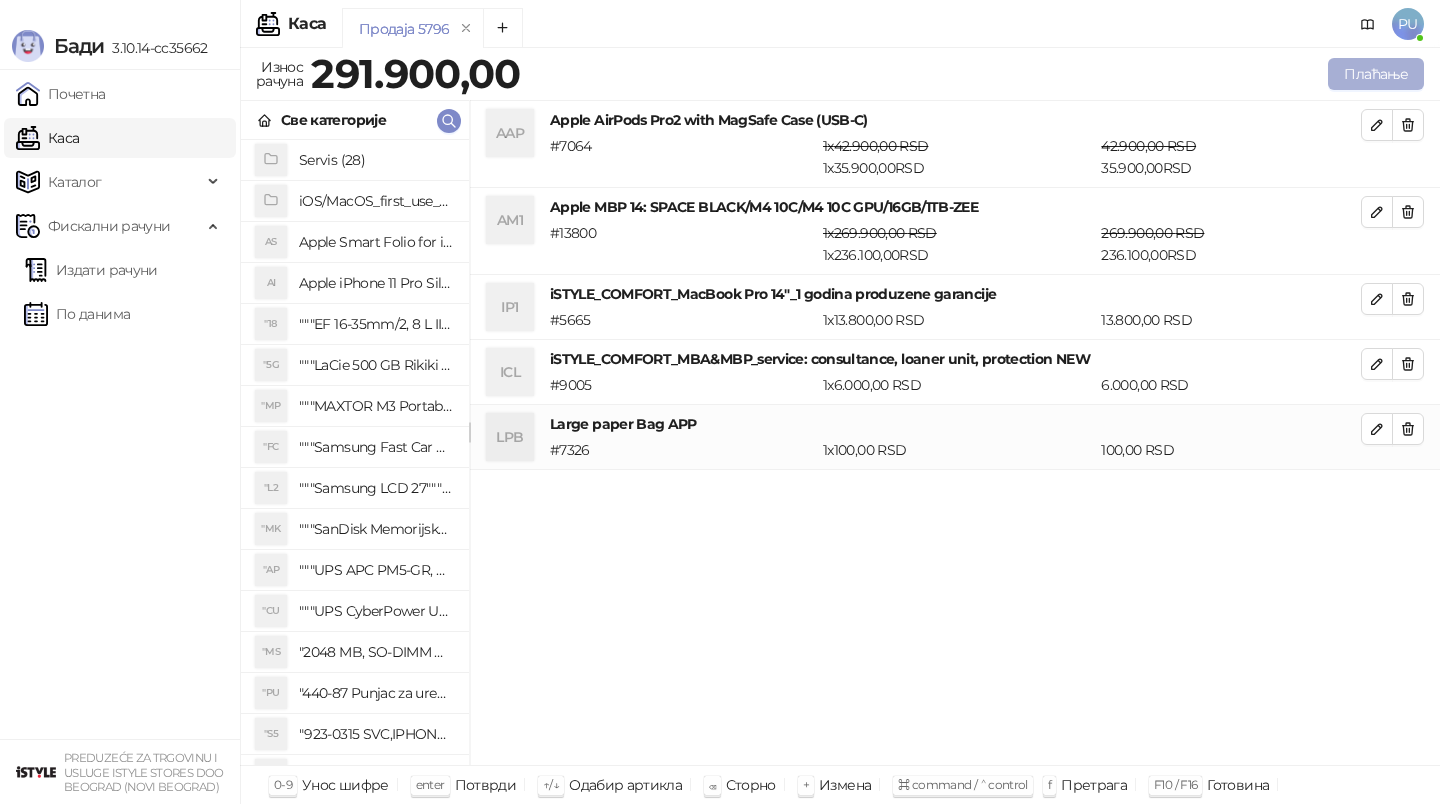 click on "Плаћање" at bounding box center (1376, 74) 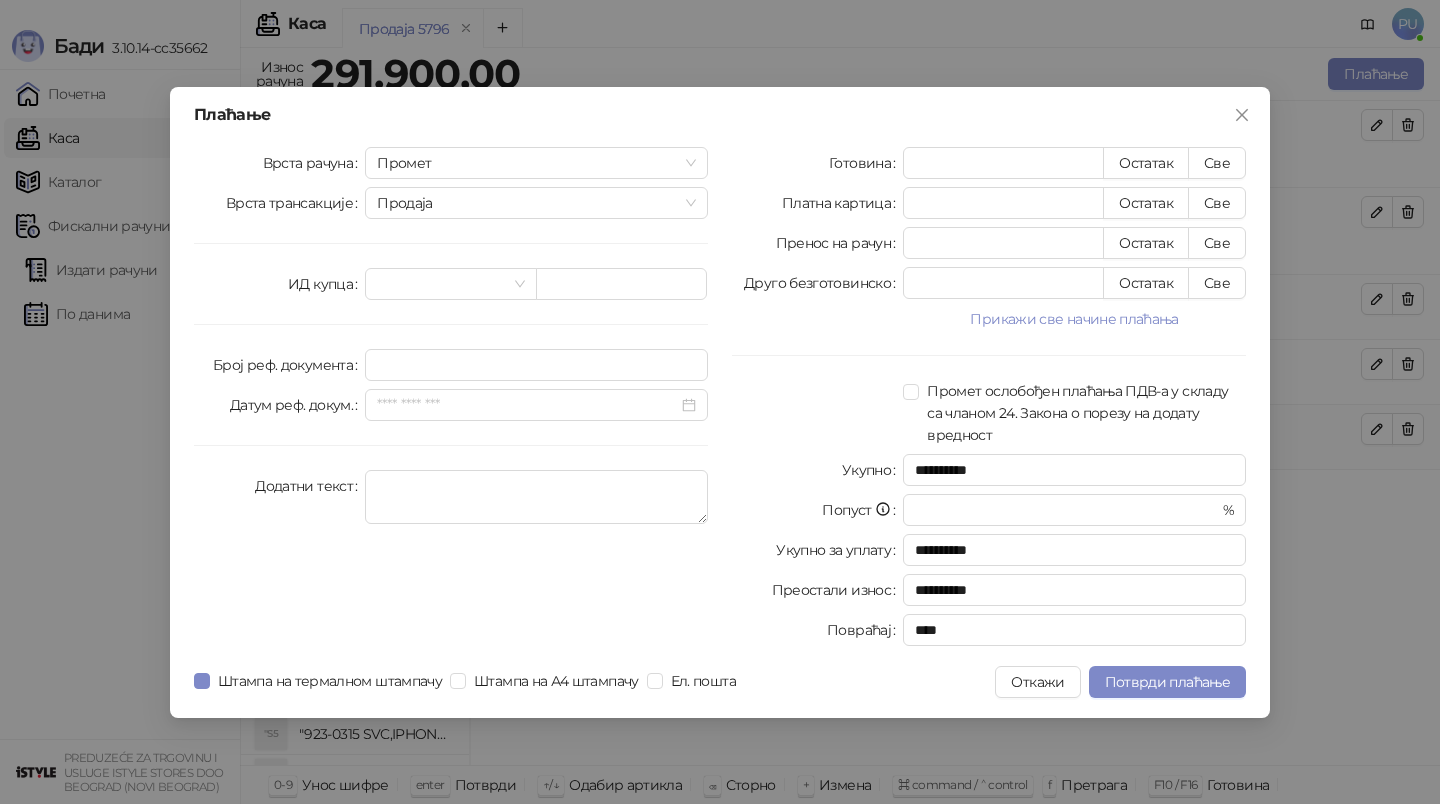 click on "**********" at bounding box center (989, 400) 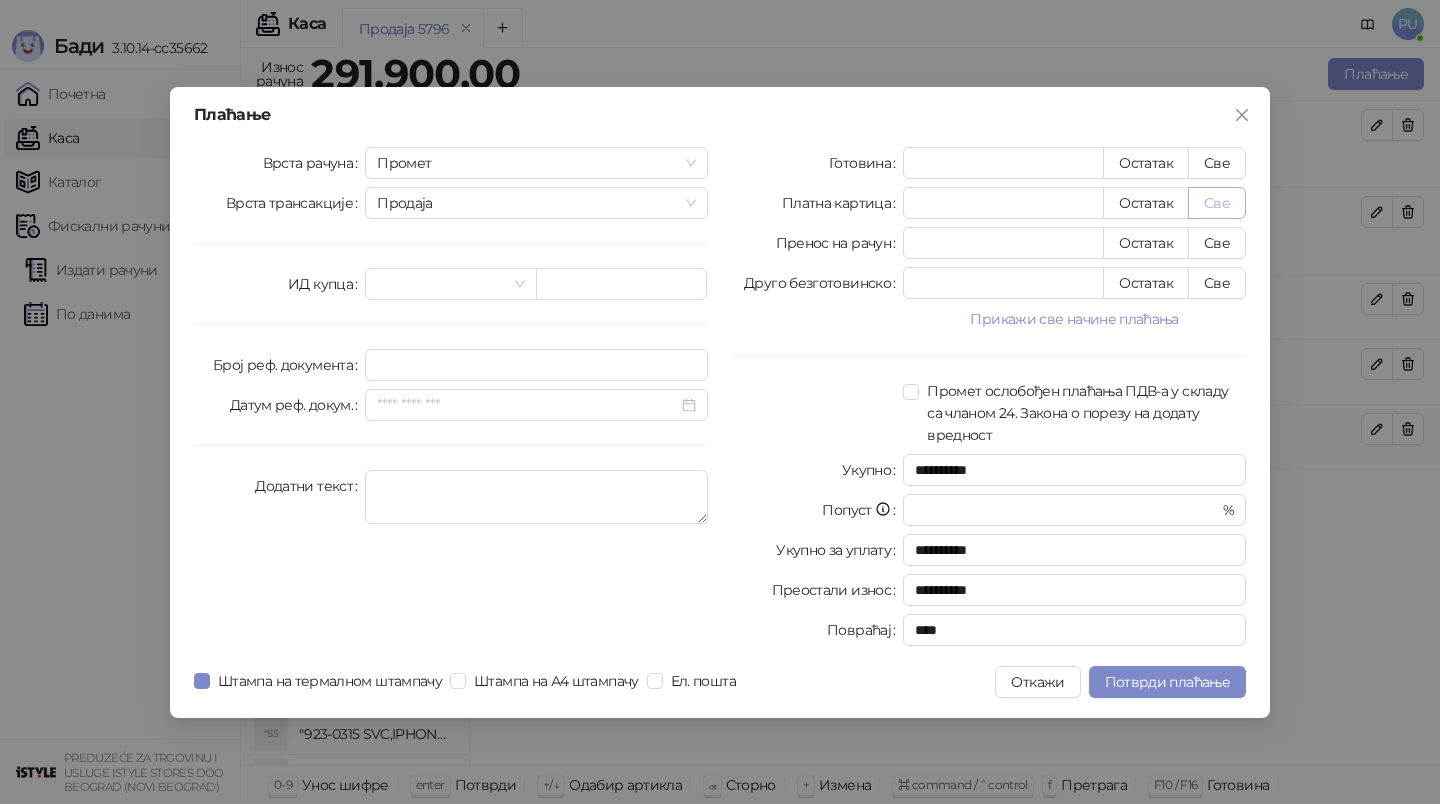 click on "Све" at bounding box center [1217, 203] 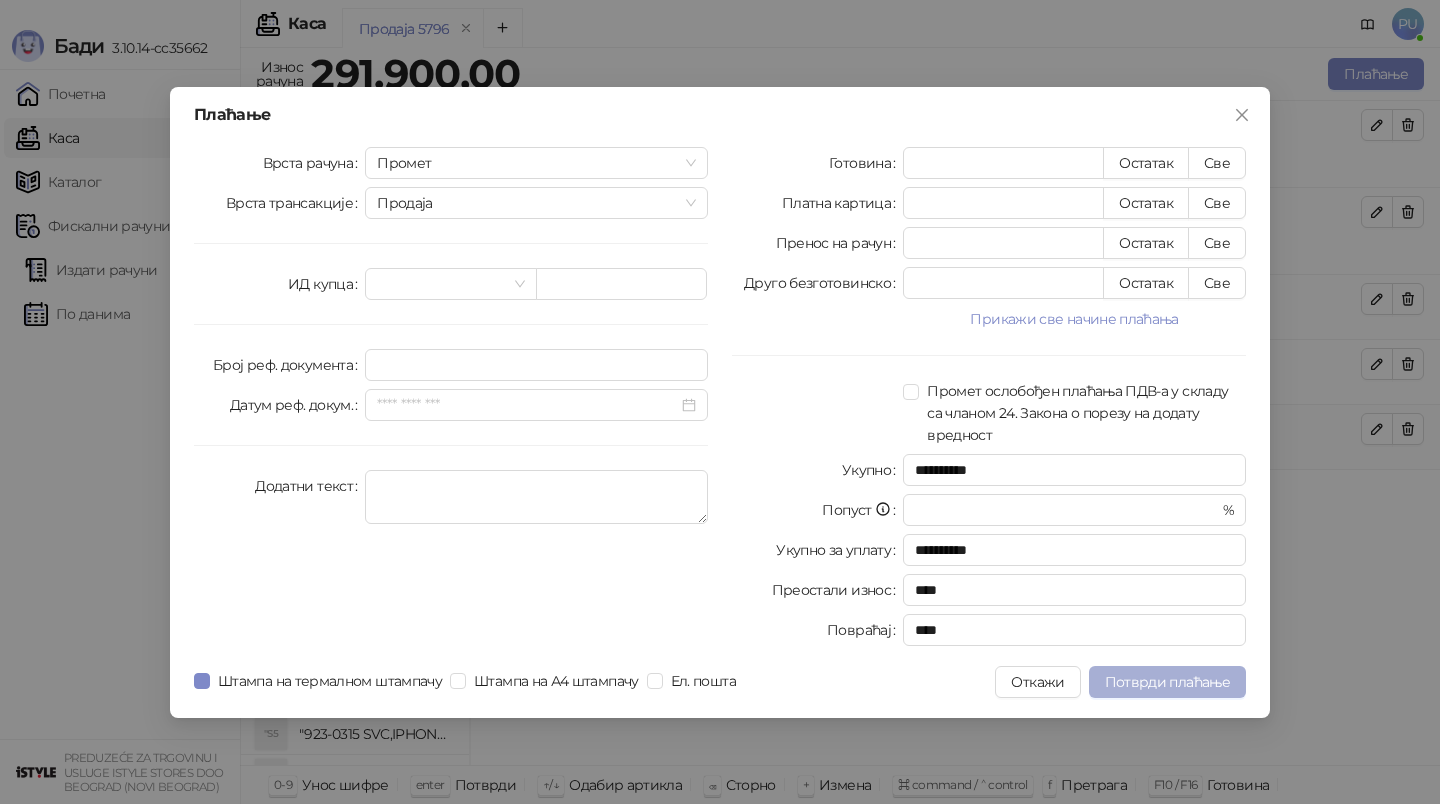 click on "Потврди плаћање" at bounding box center (1167, 682) 